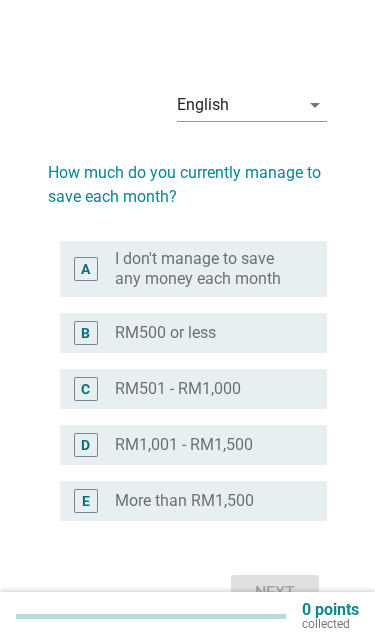 scroll, scrollTop: 0, scrollLeft: 0, axis: both 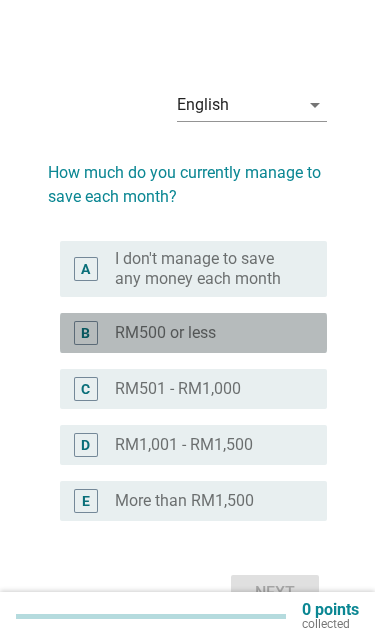 click on "radio_button_unchecked RM500 or less" at bounding box center (205, 333) 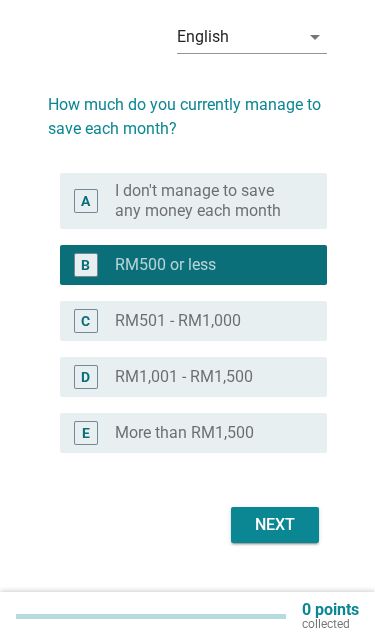 scroll, scrollTop: 77, scrollLeft: 0, axis: vertical 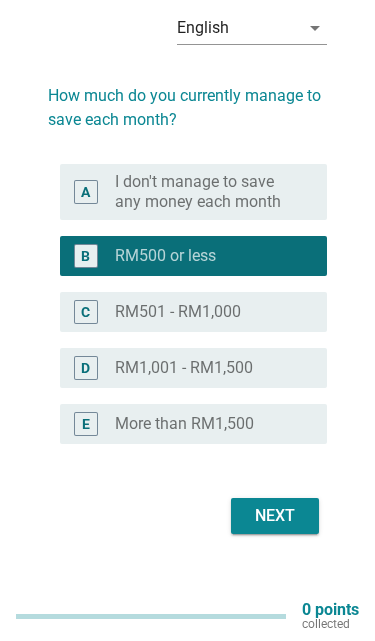 click on "Next" at bounding box center [275, 516] 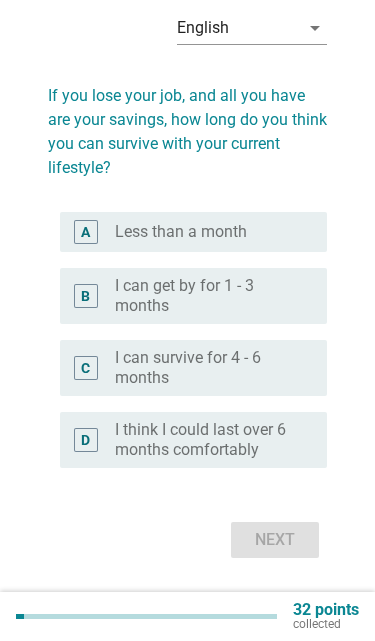 scroll, scrollTop: 0, scrollLeft: 0, axis: both 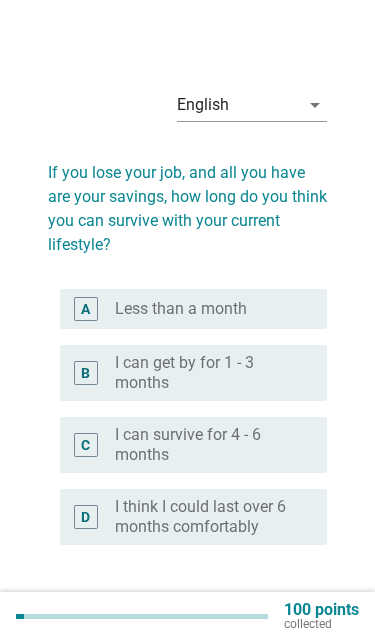 click on "I can get by for 1 - 3 months" at bounding box center [205, 373] 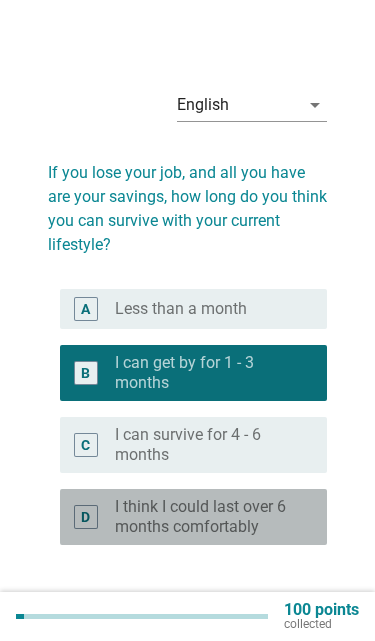 click on "100 points" at bounding box center (321, 610) 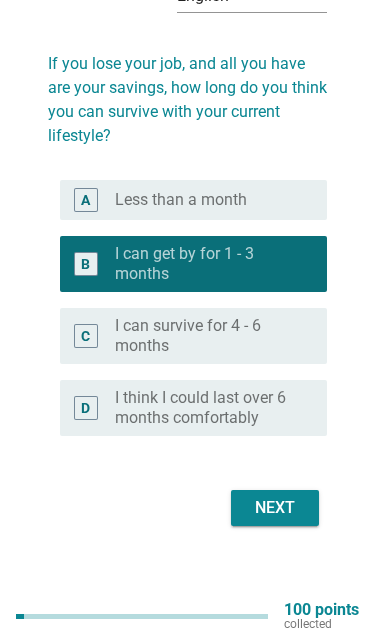scroll, scrollTop: 121, scrollLeft: 0, axis: vertical 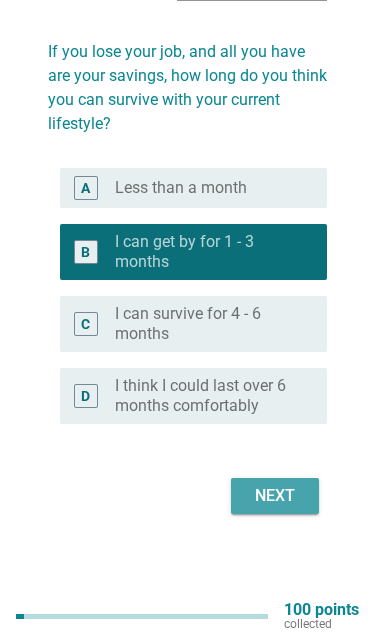 click on "Next" at bounding box center [275, 496] 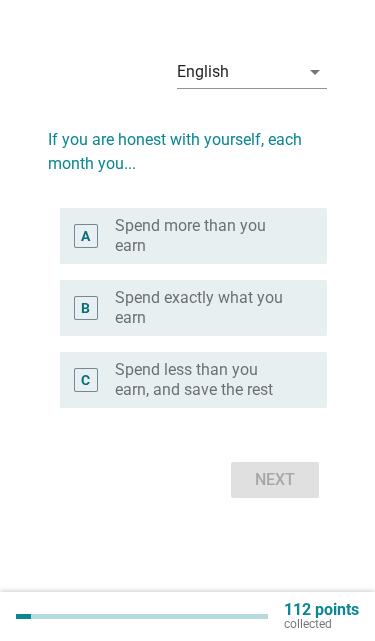 scroll, scrollTop: 49, scrollLeft: 0, axis: vertical 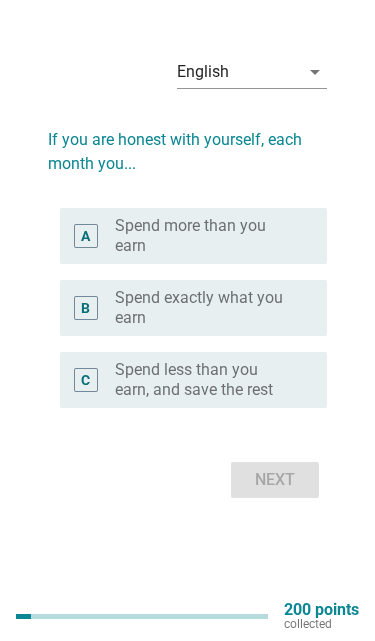 click on "Spend less than you earn, and save the rest" at bounding box center [205, 380] 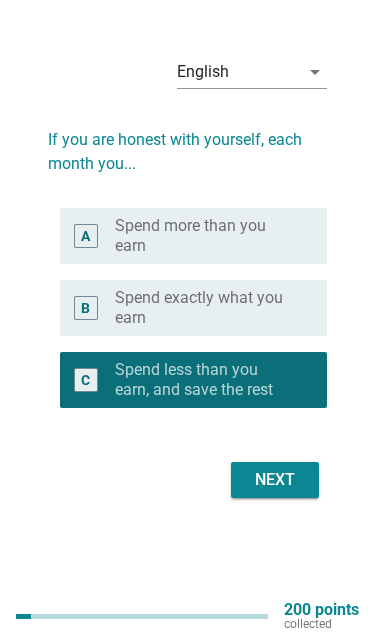 click on "Next" at bounding box center [275, 480] 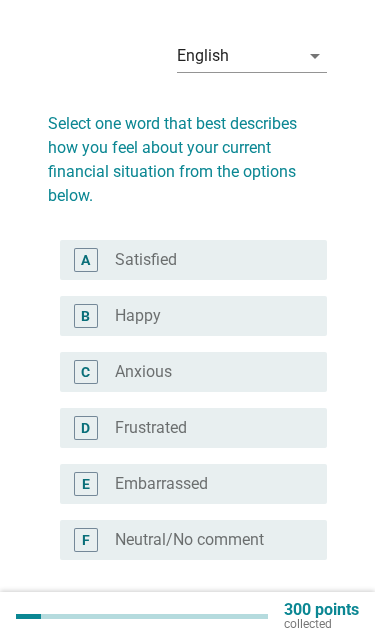 click on "radio_button_unchecked Anxious" at bounding box center (205, 372) 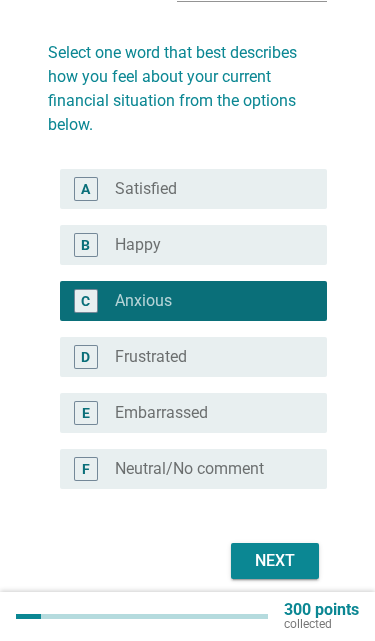 scroll, scrollTop: 121, scrollLeft: 0, axis: vertical 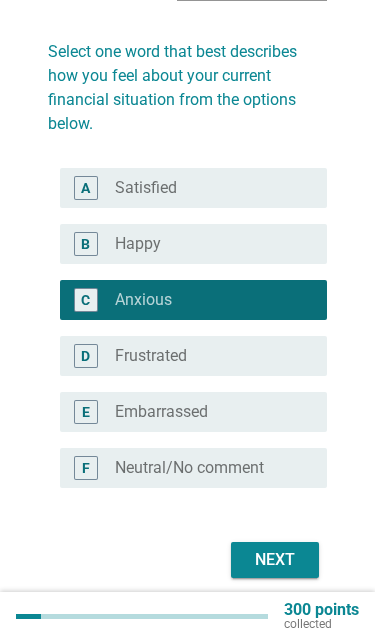 click on "Next" at bounding box center [275, 560] 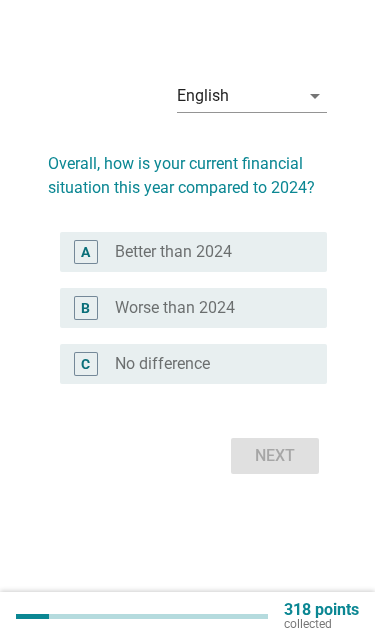 scroll, scrollTop: 49, scrollLeft: 0, axis: vertical 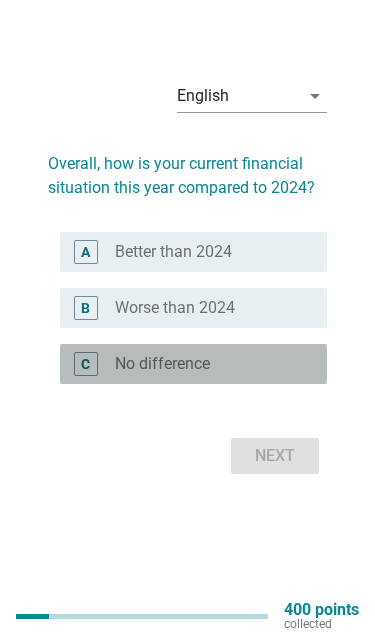click on "radio_button_unchecked No difference" at bounding box center [205, 364] 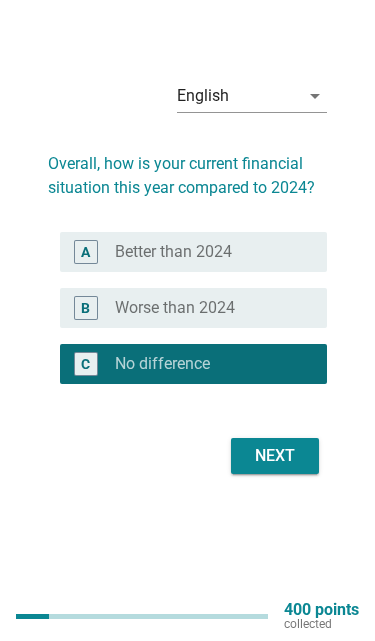 click on "Next" at bounding box center [275, 456] 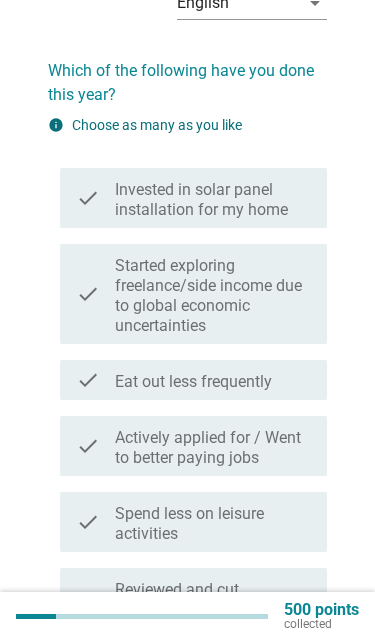scroll, scrollTop: 102, scrollLeft: 0, axis: vertical 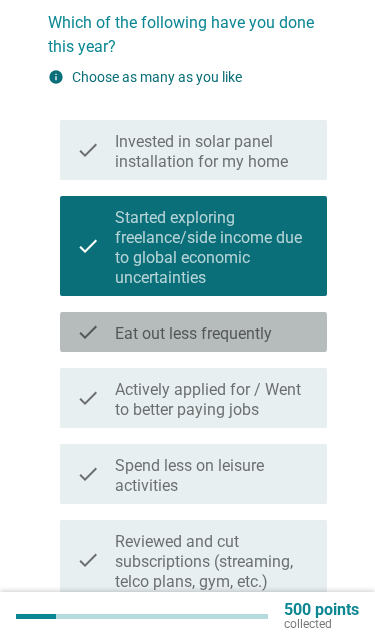 click on "Eat out less frequently" at bounding box center (193, 334) 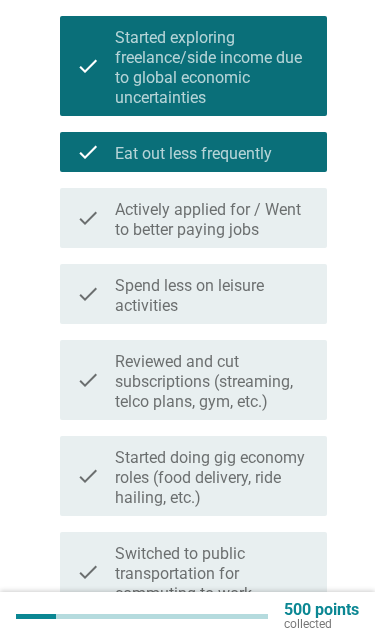 scroll, scrollTop: 334, scrollLeft: 0, axis: vertical 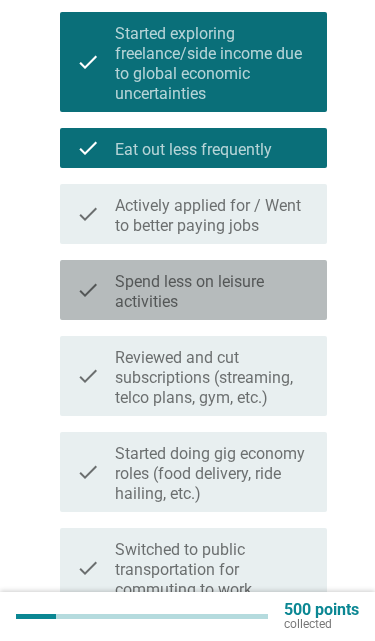 click on "Spend less on leisure activities" at bounding box center (213, 292) 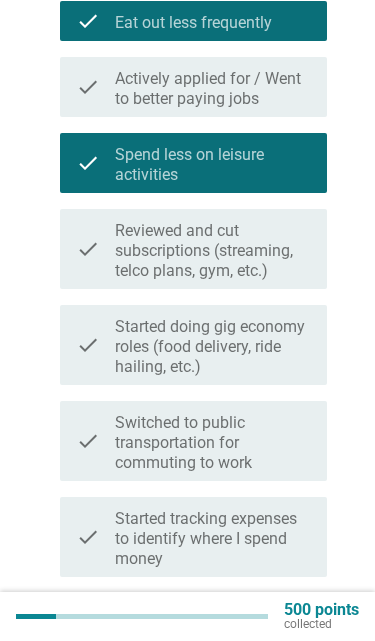 scroll, scrollTop: 463, scrollLeft: 0, axis: vertical 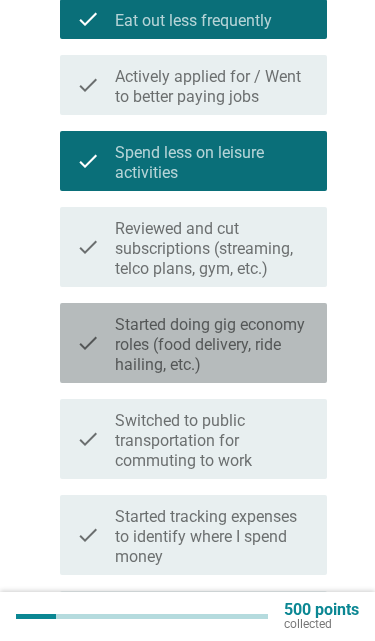 click on "Started doing gig economy roles (food delivery, ride hailing, etc.)" at bounding box center [213, 345] 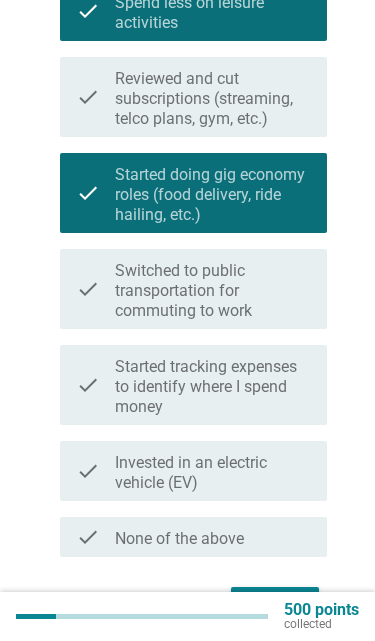 scroll, scrollTop: 614, scrollLeft: 0, axis: vertical 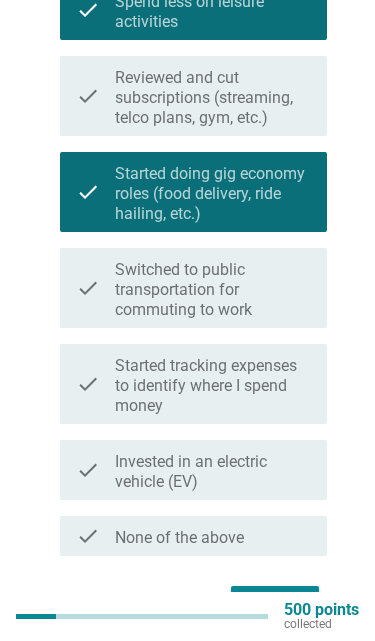 click on "Next" at bounding box center [275, 604] 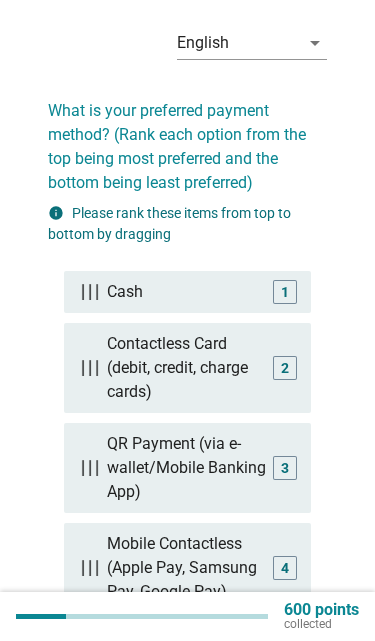 scroll, scrollTop: 62, scrollLeft: 0, axis: vertical 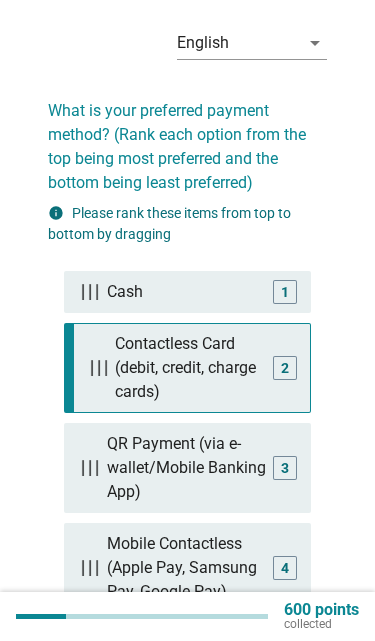 click on "2" at bounding box center (285, 368) 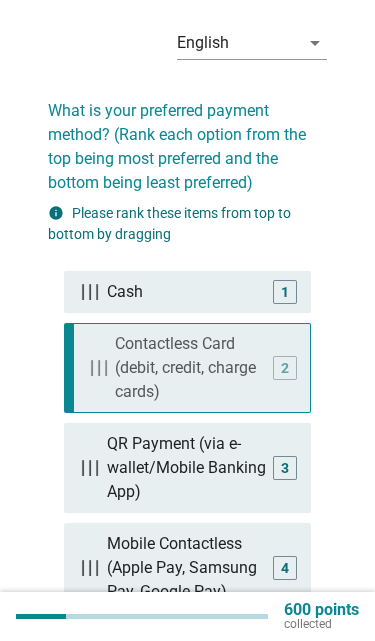 type 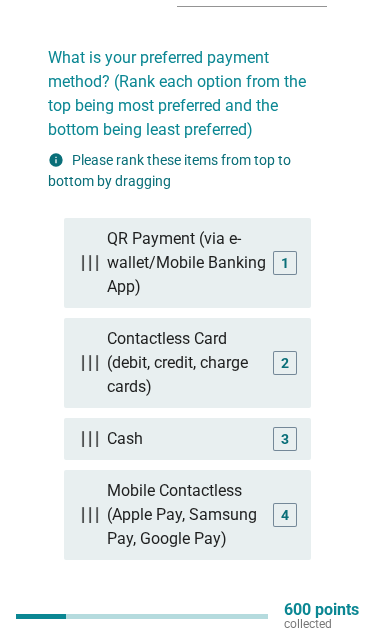 scroll, scrollTop: 115, scrollLeft: 0, axis: vertical 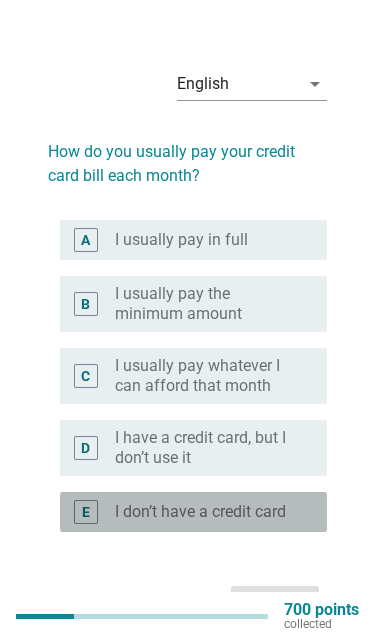 click on "I don’t have a credit card" at bounding box center (200, 512) 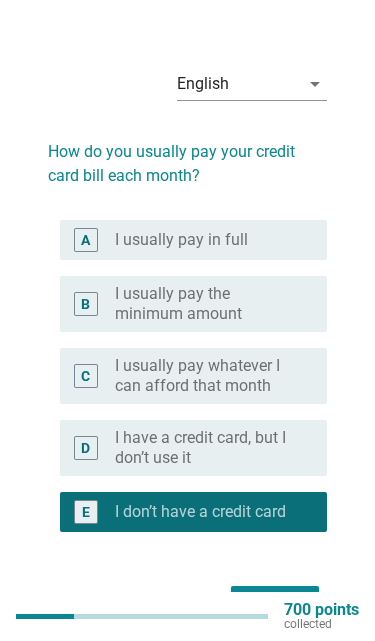 click on "Next" at bounding box center [275, 604] 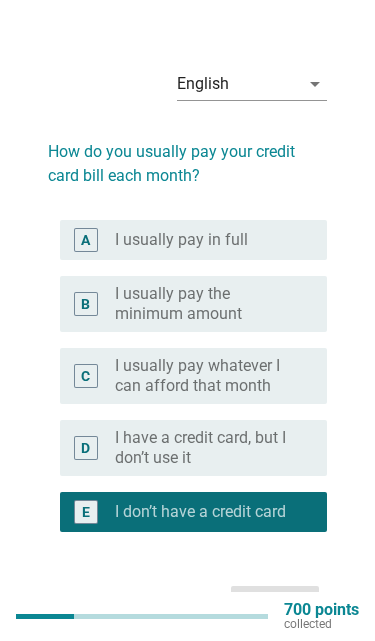 scroll, scrollTop: 9, scrollLeft: 0, axis: vertical 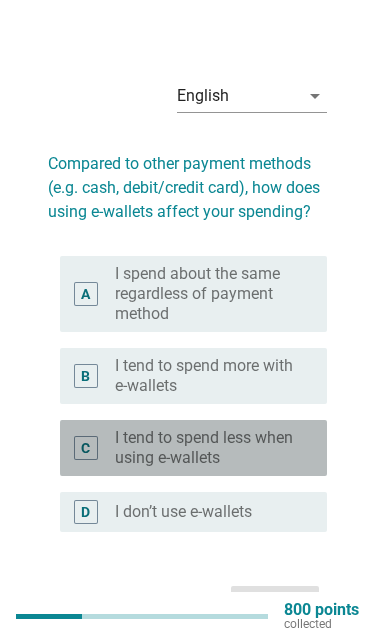 click on "I tend to spend less when using e-wallets" at bounding box center (205, 448) 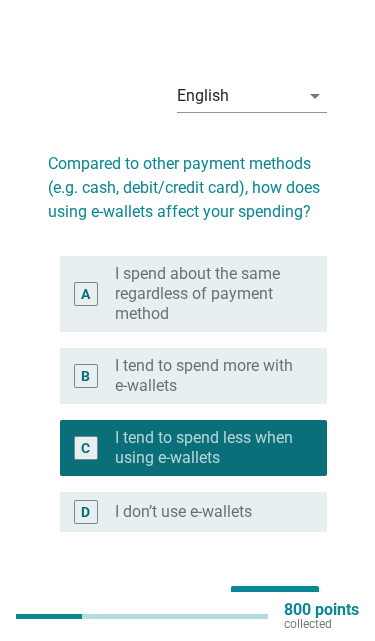 click on "Next" at bounding box center (275, 604) 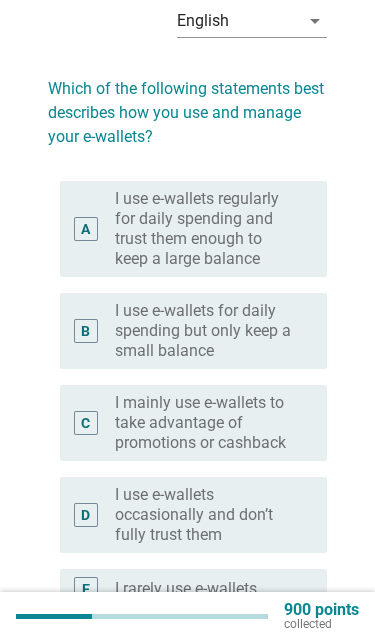 scroll, scrollTop: 85, scrollLeft: 0, axis: vertical 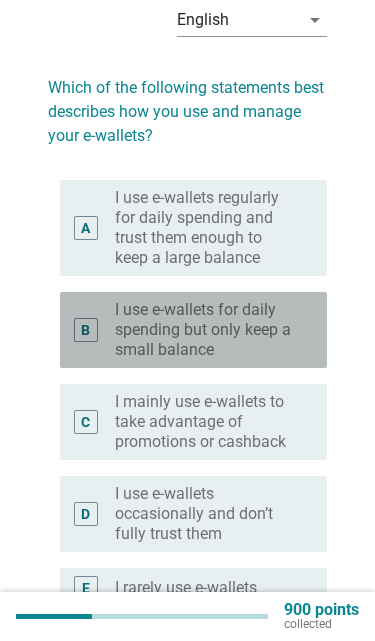 click on "I use e-wallets for daily spending but only keep a small balance" at bounding box center [205, 330] 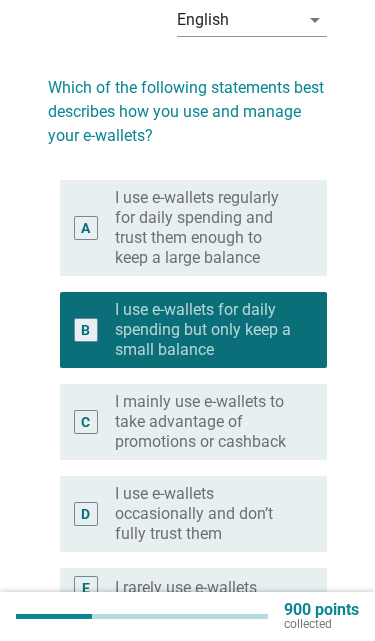 click on "Next" at bounding box center (275, 680) 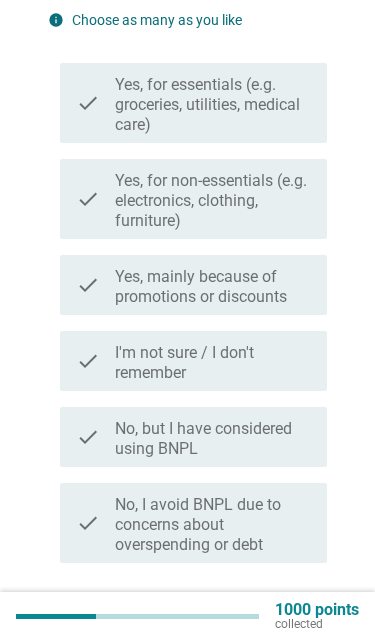 scroll, scrollTop: 286, scrollLeft: 0, axis: vertical 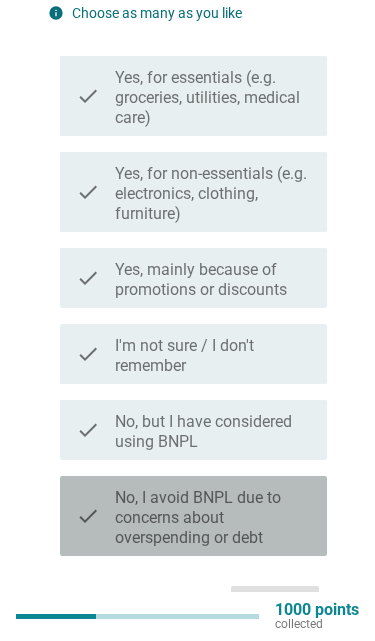 click on "No, I avoid BNPL due to concerns about overspending or debt" at bounding box center (213, 518) 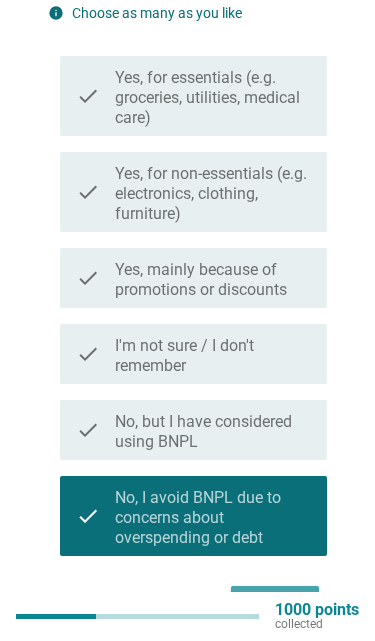 click on "Next" at bounding box center [275, 604] 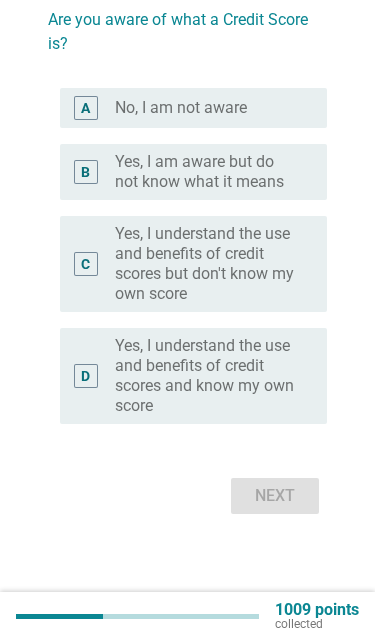 scroll, scrollTop: 45, scrollLeft: 0, axis: vertical 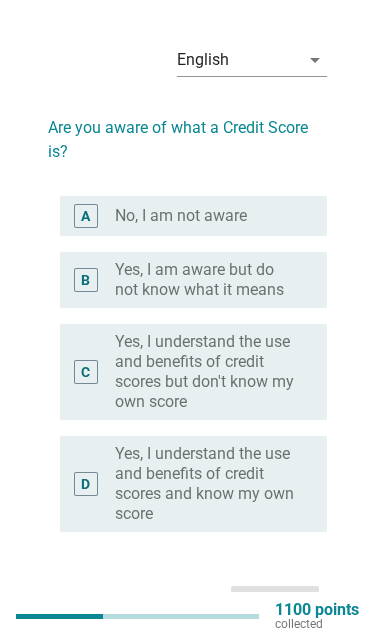 click on "No, I am not aware" at bounding box center [181, 216] 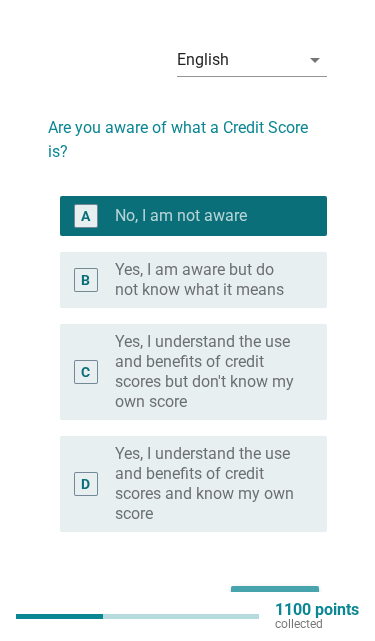 click on "Next" at bounding box center (275, 604) 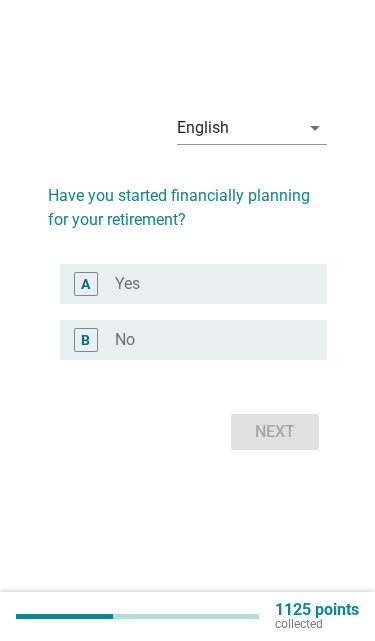 scroll, scrollTop: 0, scrollLeft: 0, axis: both 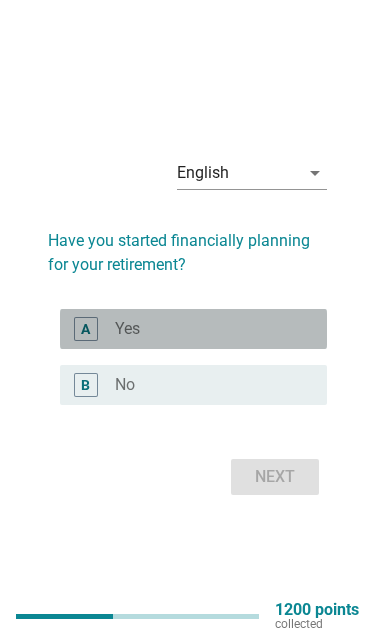 click on "radio_button_unchecked Yes" at bounding box center (205, 329) 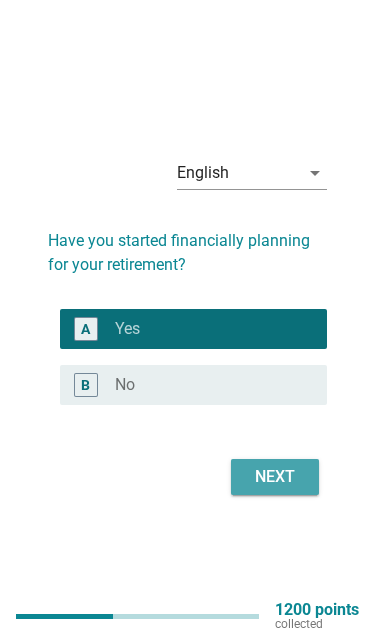 click on "Next" at bounding box center (275, 477) 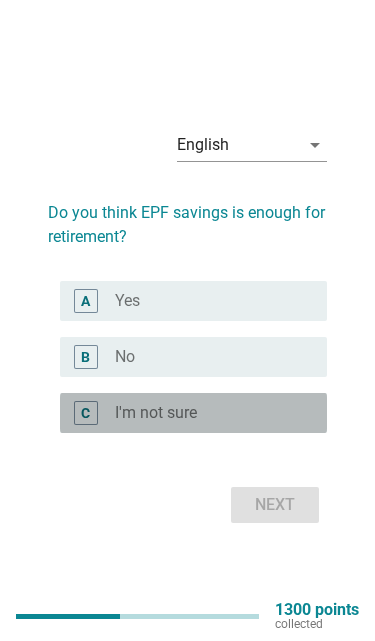 click on "radio_button_unchecked I'm not sure" at bounding box center [205, 413] 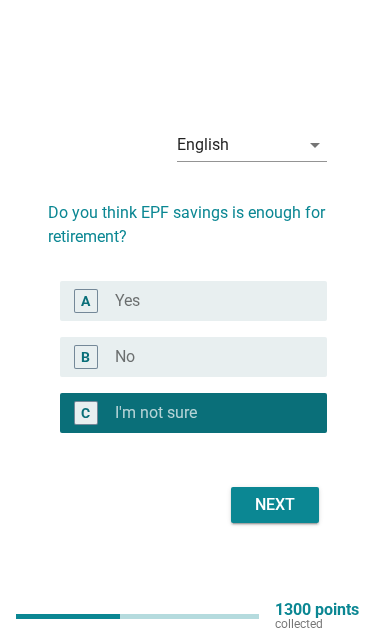 click on "Next" at bounding box center [275, 505] 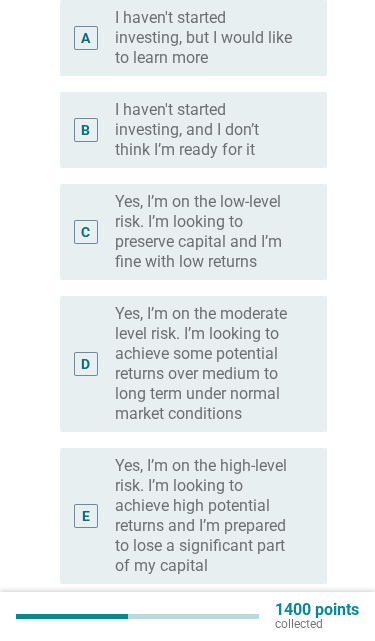 scroll, scrollTop: 337, scrollLeft: 0, axis: vertical 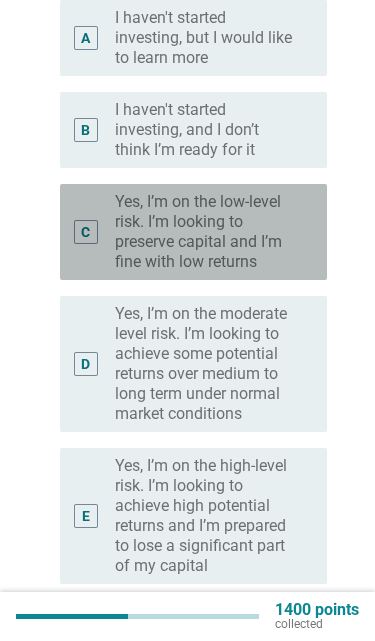 click on "Yes, I’m on the low-level risk. I’m looking to preserve capital and I’m fine with low returns" at bounding box center (205, 232) 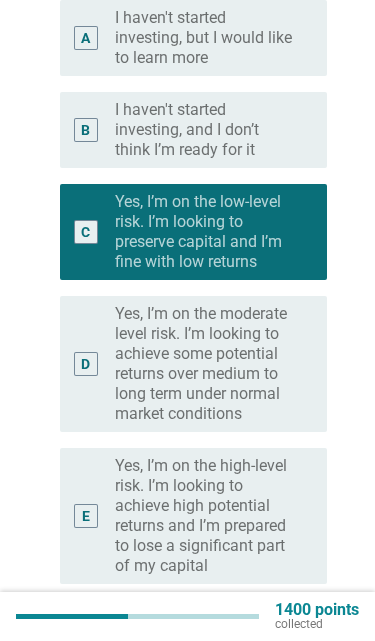 click on "Next" at bounding box center [275, 656] 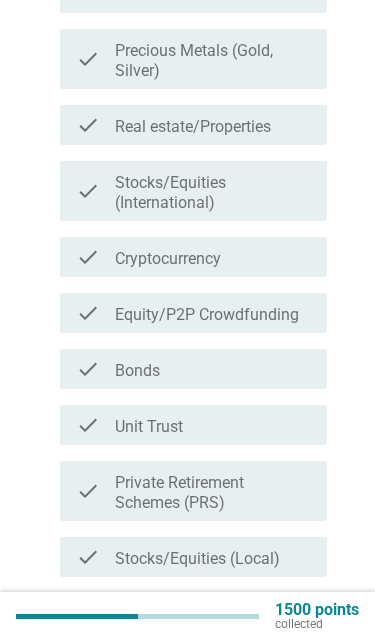 scroll, scrollTop: 298, scrollLeft: 0, axis: vertical 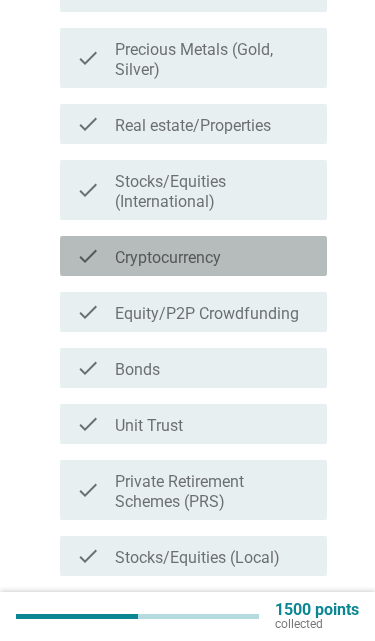 click on "check_box_outline_blank Cryptocurrency" at bounding box center (213, 256) 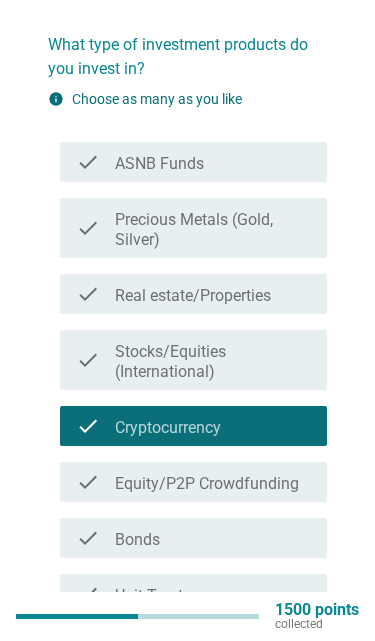 scroll, scrollTop: 3, scrollLeft: 0, axis: vertical 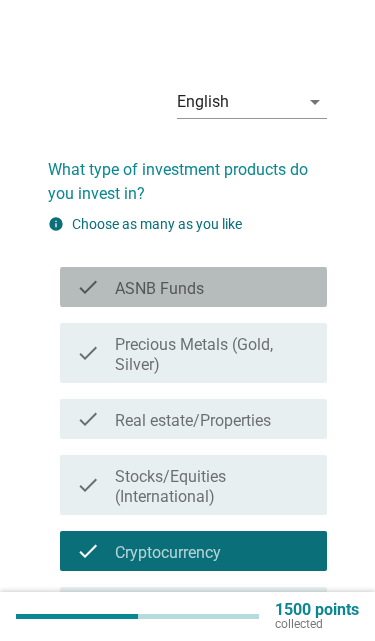 click on "check_box_outline_blank ASNB Funds" at bounding box center [213, 287] 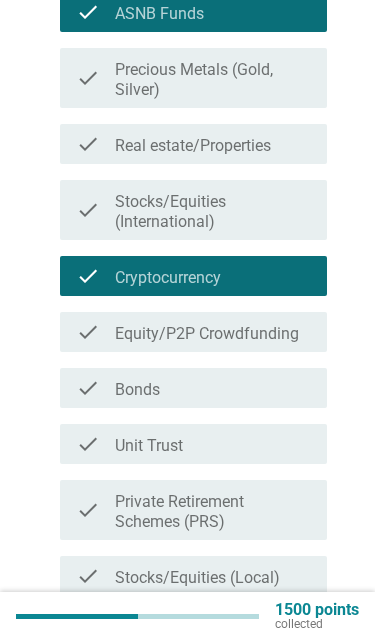 scroll, scrollTop: 470, scrollLeft: 0, axis: vertical 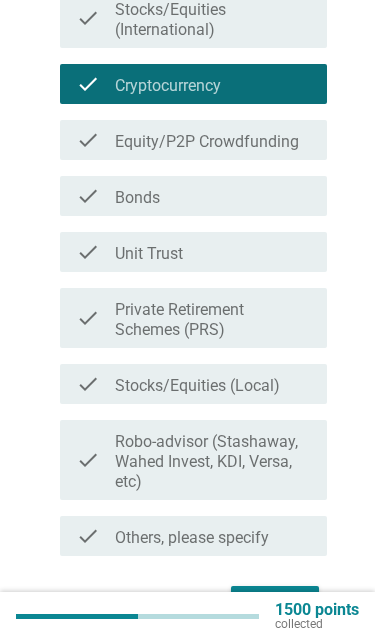 click on "Others, please specify" at bounding box center (192, 538) 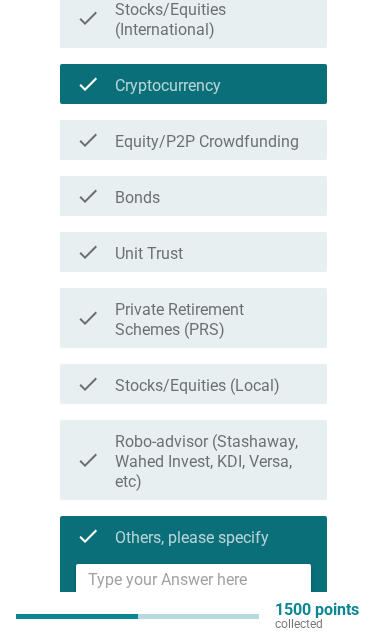 click at bounding box center [199, 589] 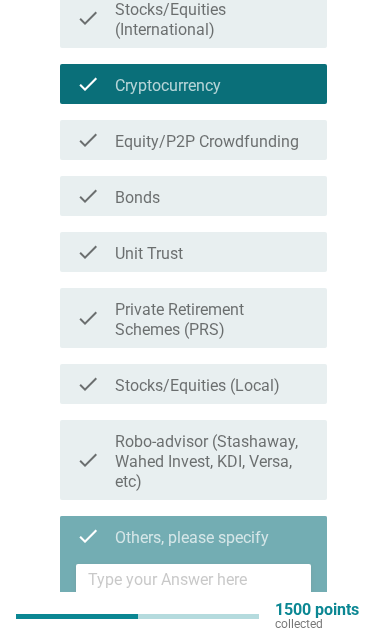 scroll, scrollTop: 602, scrollLeft: 0, axis: vertical 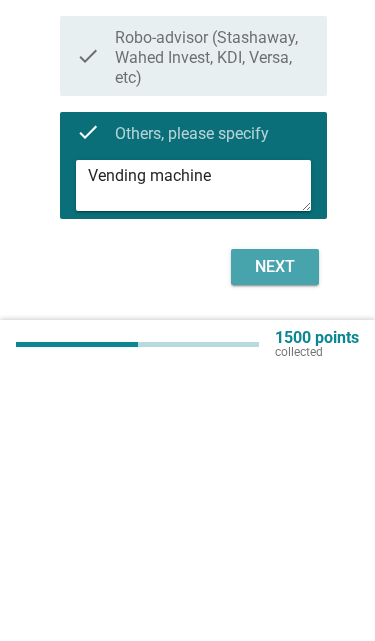 type on "Vending machine" 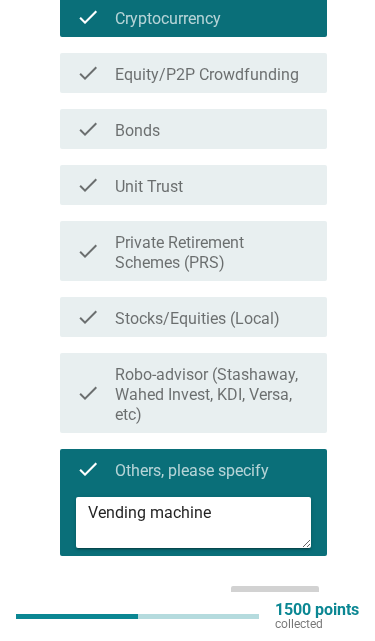 scroll, scrollTop: 1, scrollLeft: 0, axis: vertical 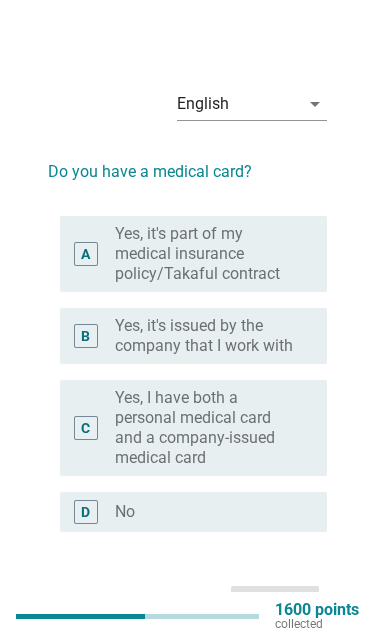 click on "radio_button_unchecked No" at bounding box center [205, 512] 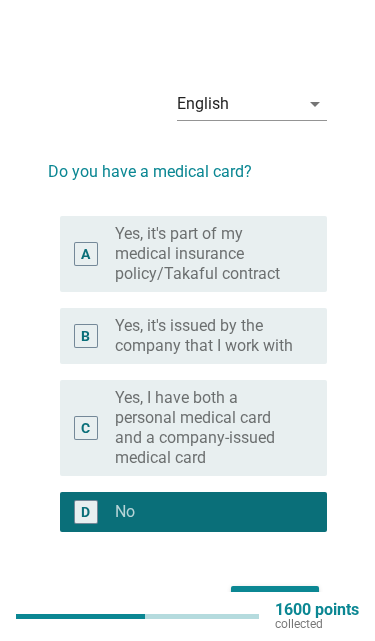 click on "Next" at bounding box center (275, 604) 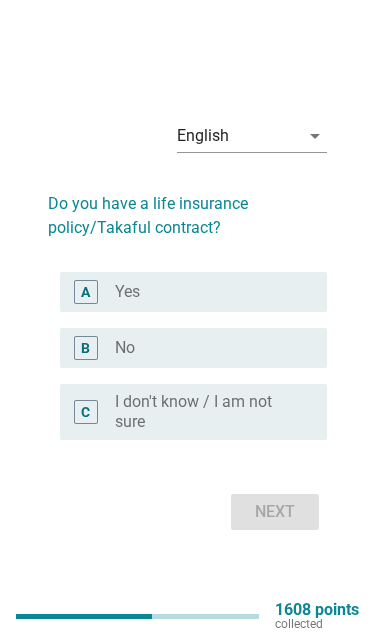 scroll, scrollTop: 0, scrollLeft: 0, axis: both 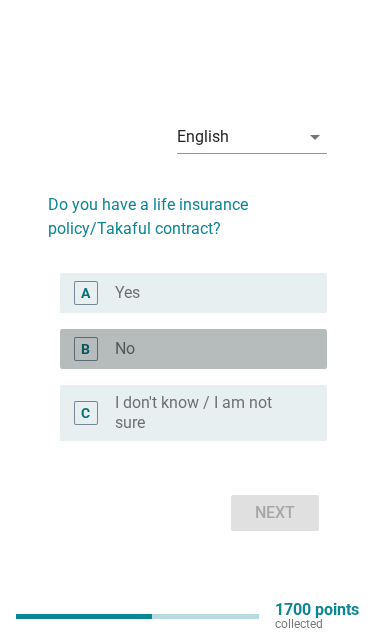 click on "radio_button_unchecked No" at bounding box center (205, 349) 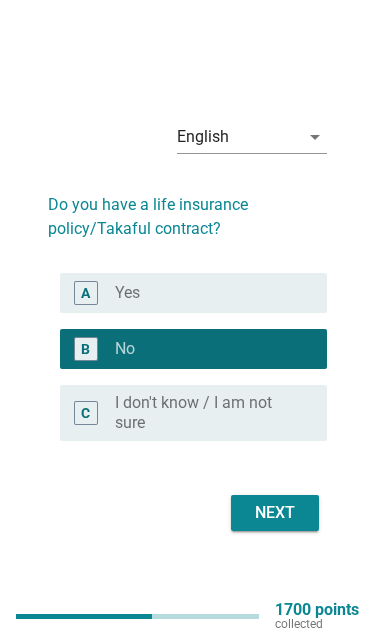 click on "Next" at bounding box center (275, 513) 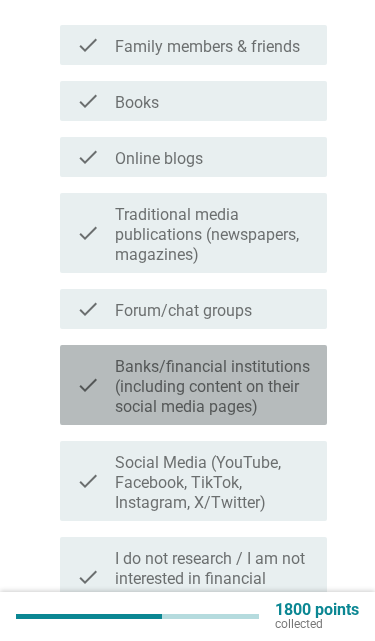 scroll, scrollTop: 245, scrollLeft: 0, axis: vertical 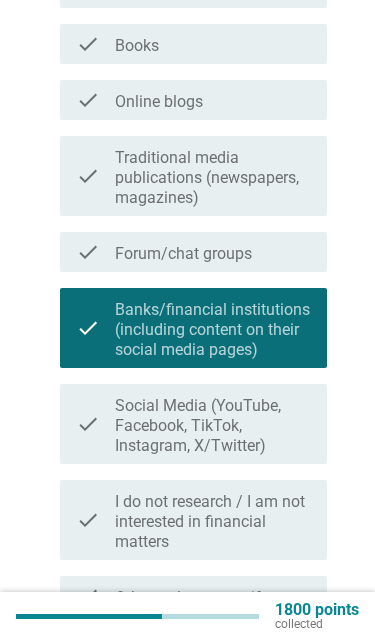 click on "Next" at bounding box center (275, 664) 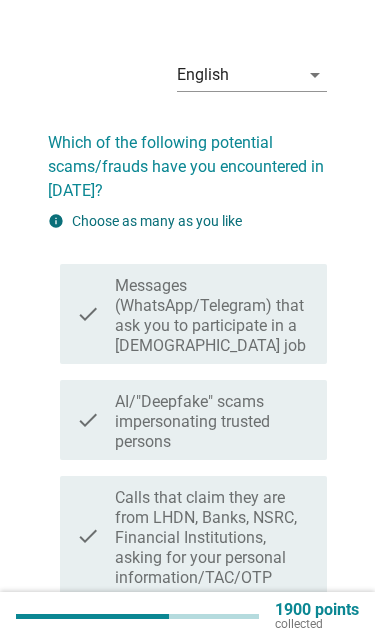scroll, scrollTop: 31, scrollLeft: 0, axis: vertical 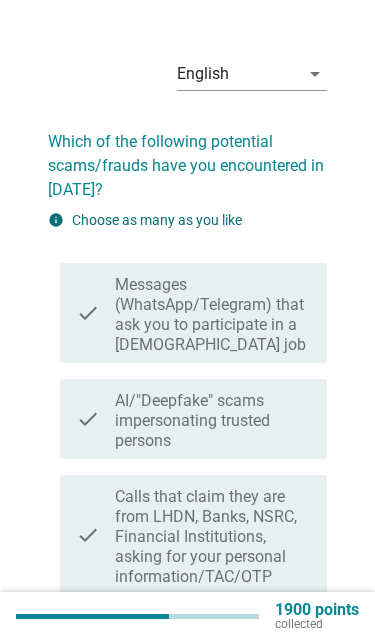 click on "Messages (WhatsApp/Telegram) that ask you to participate in a [DEMOGRAPHIC_DATA] job" at bounding box center (213, 315) 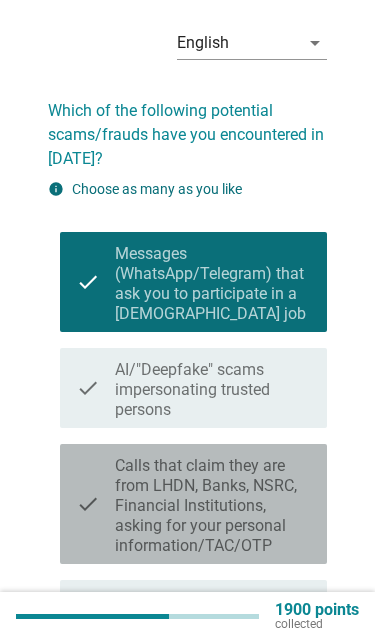 click on "Calls that claim they are from LHDN, Banks, NSRC, Financial Institutions, asking for your personal information/TAC/OTP" at bounding box center [213, 506] 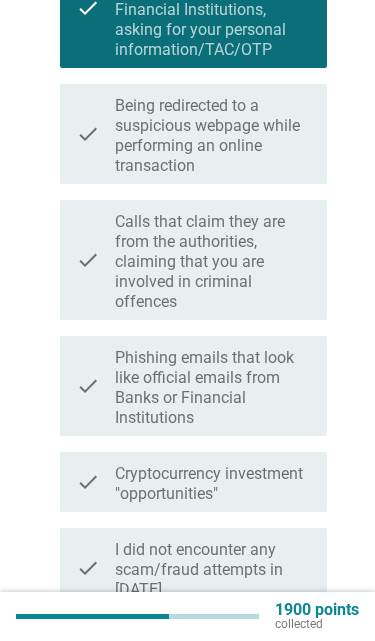 scroll, scrollTop: 560, scrollLeft: 0, axis: vertical 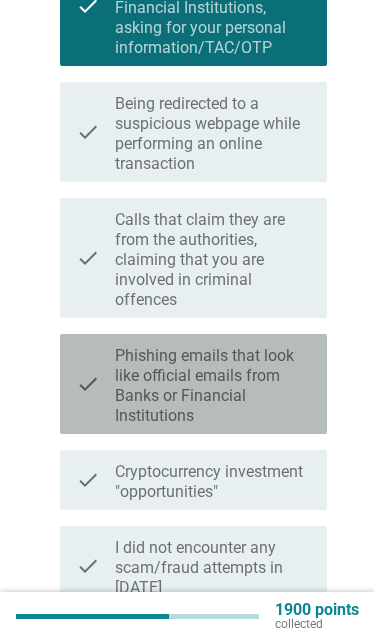 click on "Phishing emails that look like official emails from Banks or Financial Institutions" at bounding box center (213, 386) 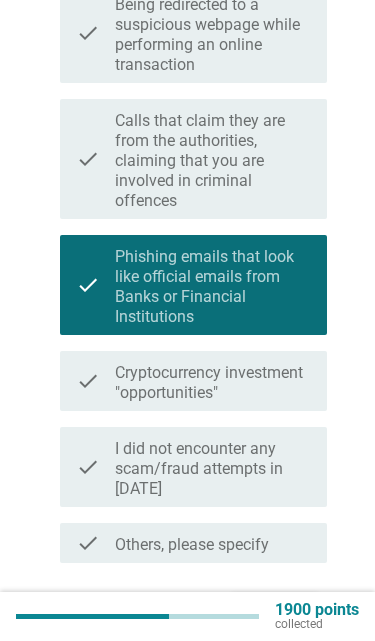 scroll, scrollTop: 666, scrollLeft: 0, axis: vertical 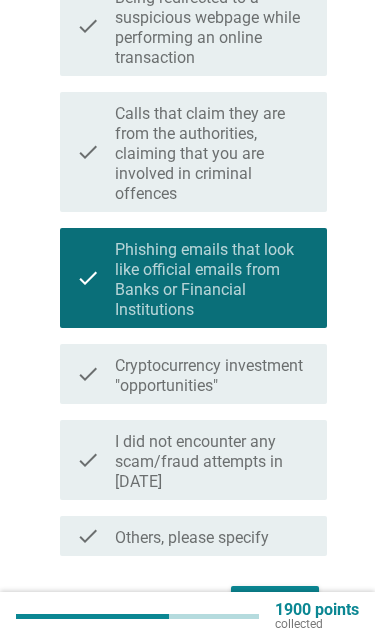 click on "Next" at bounding box center [275, 604] 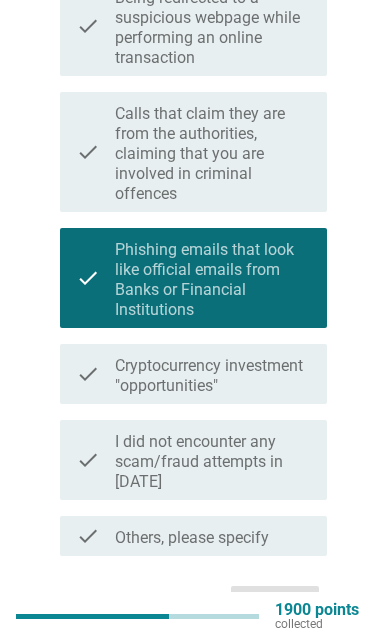 scroll, scrollTop: 0, scrollLeft: 0, axis: both 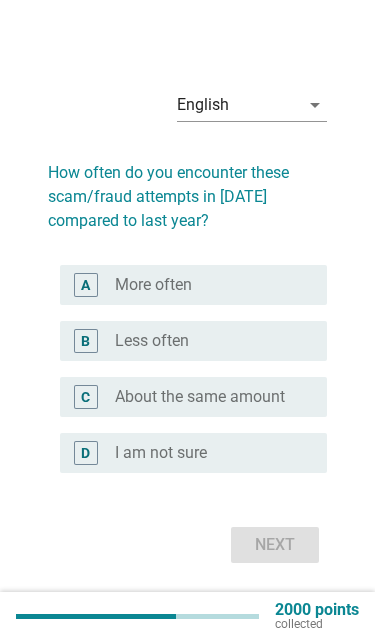 click on "radio_button_unchecked I am not sure" at bounding box center (205, 453) 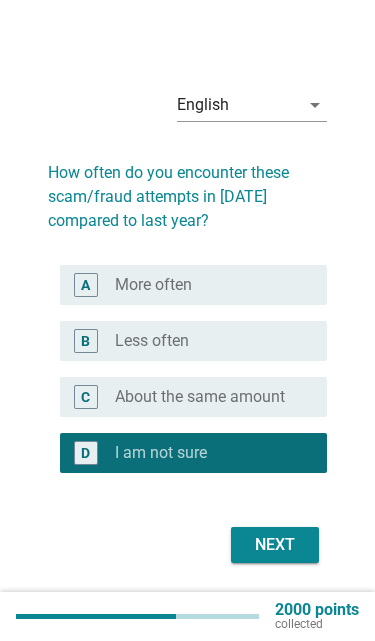 click on "Next" at bounding box center (275, 545) 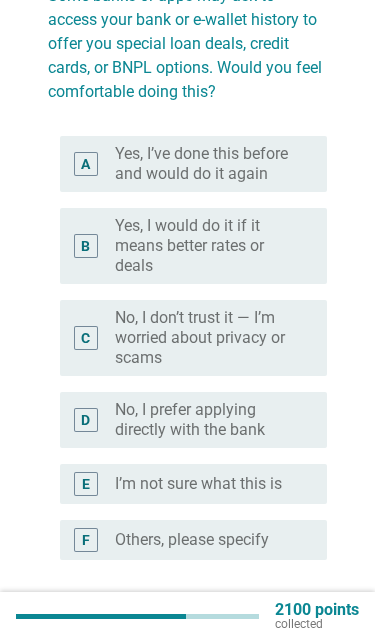 scroll, scrollTop: 205, scrollLeft: 0, axis: vertical 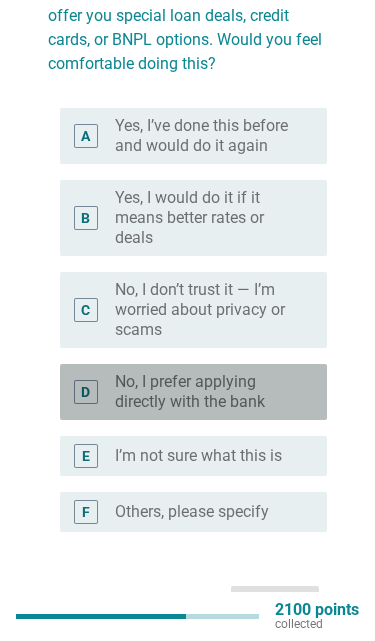 click on "No, I prefer applying directly with the bank" at bounding box center [205, 392] 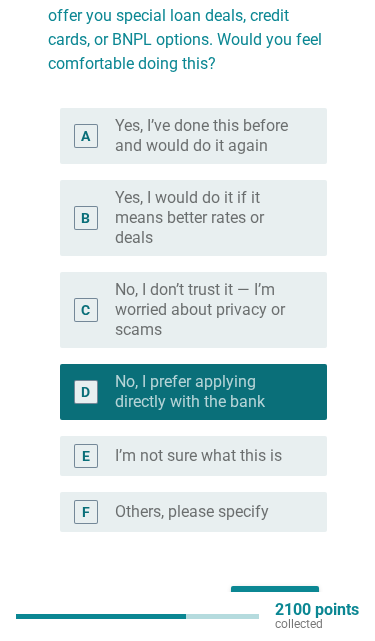 click on "Next" at bounding box center (275, 604) 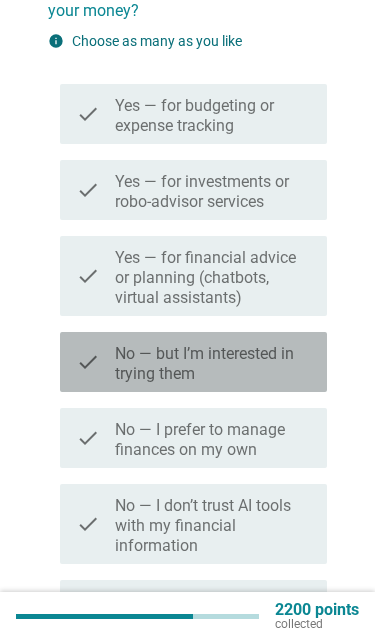 scroll, scrollTop: 234, scrollLeft: 0, axis: vertical 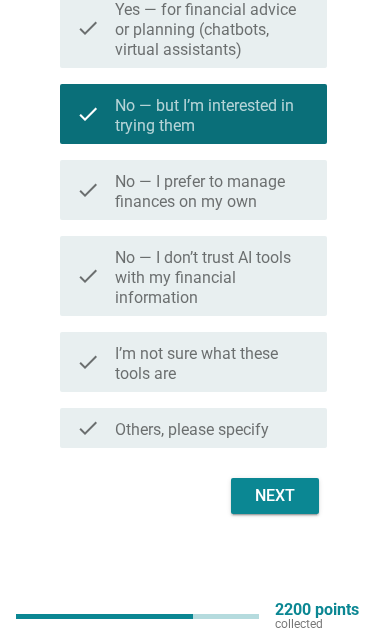 click on "Next" at bounding box center (275, 496) 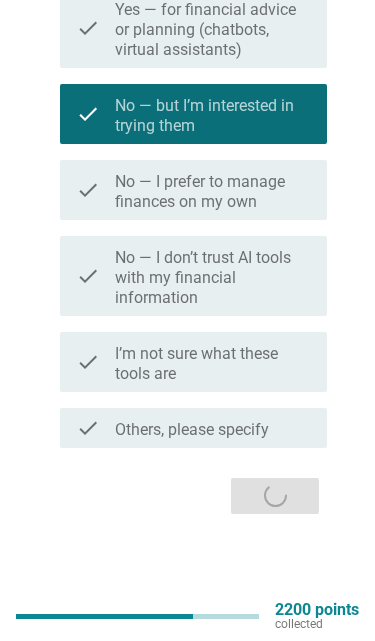 scroll, scrollTop: 49, scrollLeft: 0, axis: vertical 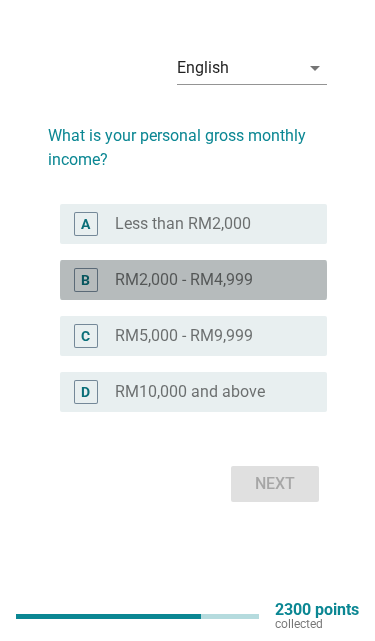 click on "radio_button_unchecked RM2,000 - RM4,999" at bounding box center (205, 280) 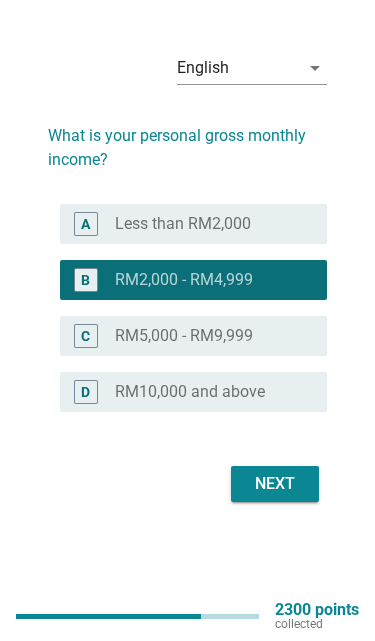 click on "Next" at bounding box center (275, 484) 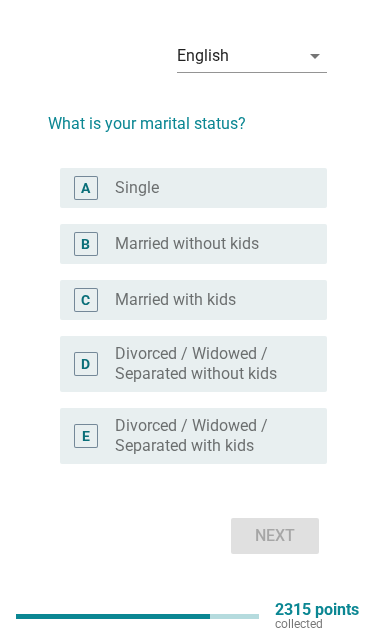 scroll, scrollTop: 0, scrollLeft: 0, axis: both 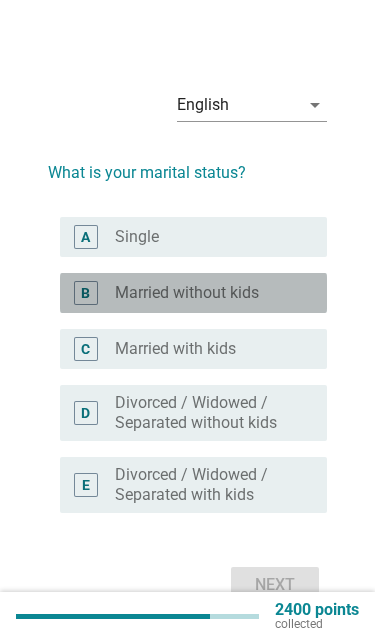click on "radio_button_unchecked Married with kids" at bounding box center (205, 349) 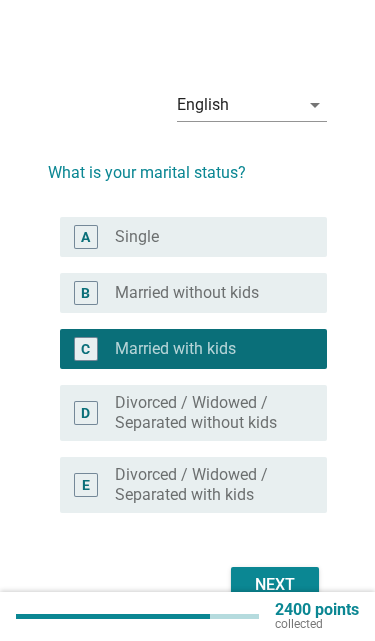 click on "Next" at bounding box center [275, 585] 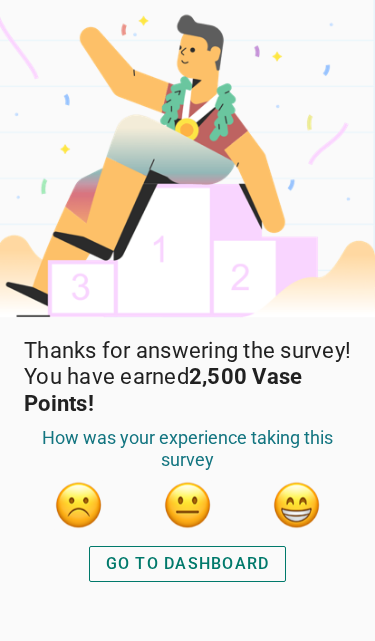 click at bounding box center [297, 505] 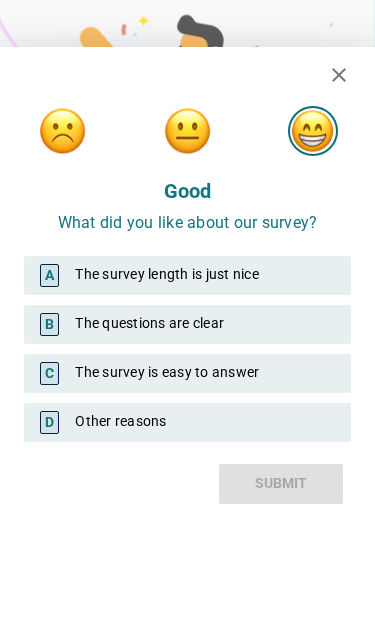 click on "B
The questions are clear" at bounding box center (187, 324) 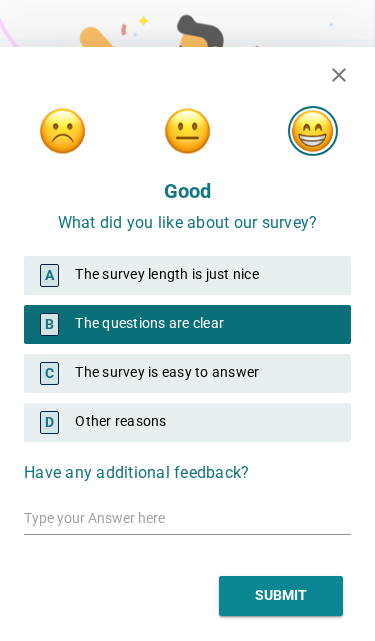 click on "SUBMIT" at bounding box center [281, 595] 